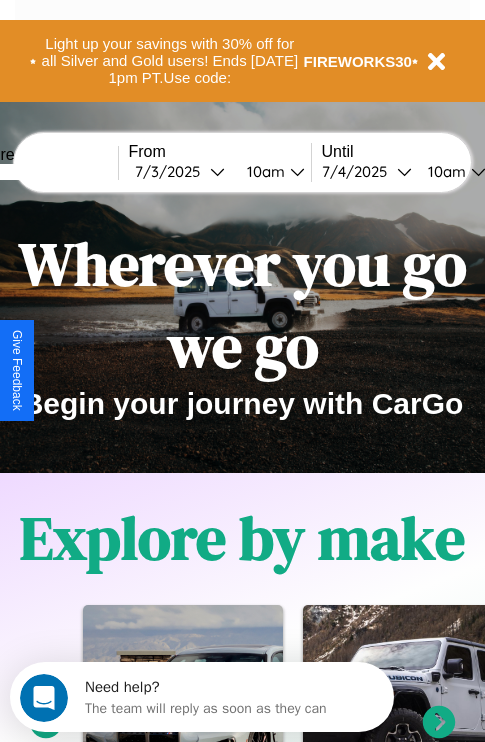 scroll, scrollTop: 0, scrollLeft: 0, axis: both 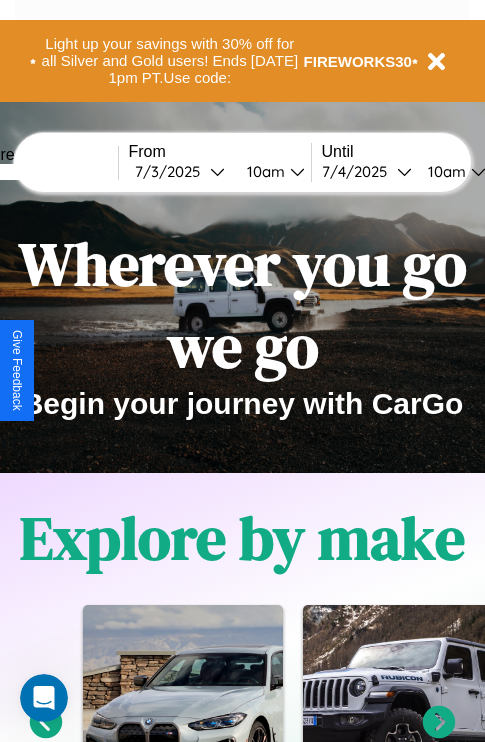 click at bounding box center (43, 172) 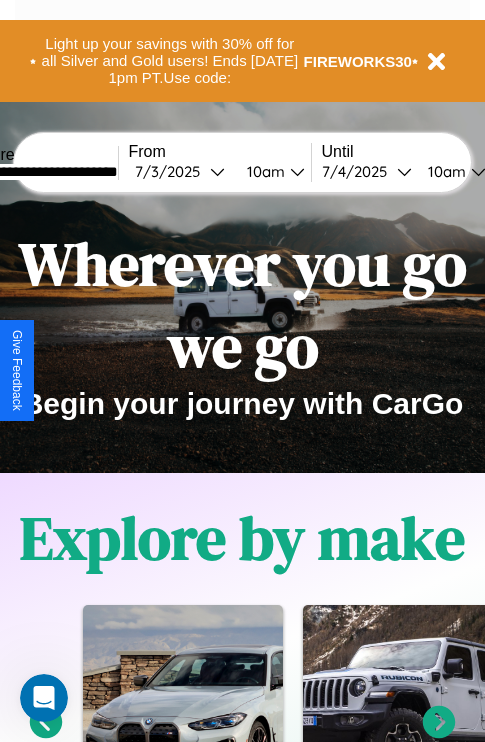 type on "**********" 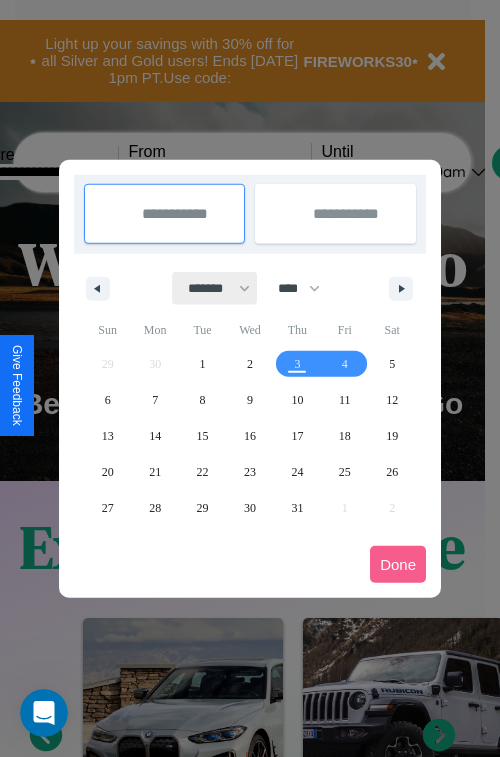 click on "******* ******** ***** ***** *** **** **** ****** ********* ******* ******** ********" at bounding box center (215, 288) 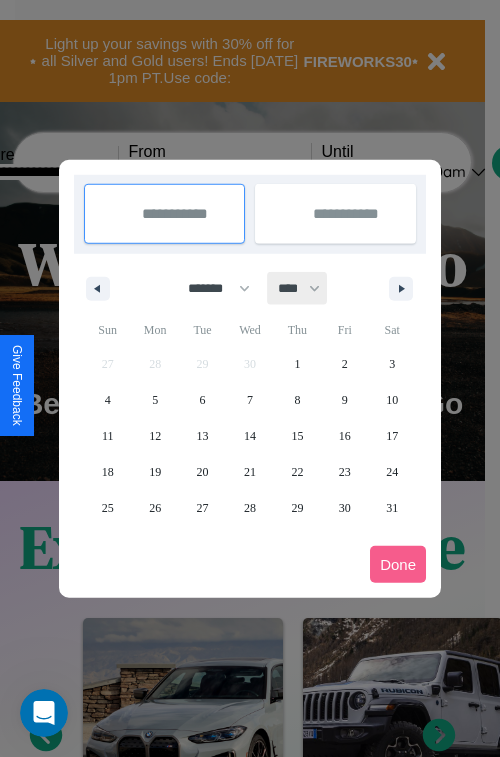 click on "**** **** **** **** **** **** **** **** **** **** **** **** **** **** **** **** **** **** **** **** **** **** **** **** **** **** **** **** **** **** **** **** **** **** **** **** **** **** **** **** **** **** **** **** **** **** **** **** **** **** **** **** **** **** **** **** **** **** **** **** **** **** **** **** **** **** **** **** **** **** **** **** **** **** **** **** **** **** **** **** **** **** **** **** **** **** **** **** **** **** **** **** **** **** **** **** **** **** **** **** **** **** **** **** **** **** **** **** **** **** **** **** **** **** **** **** **** **** **** **** ****" at bounding box center (298, 288) 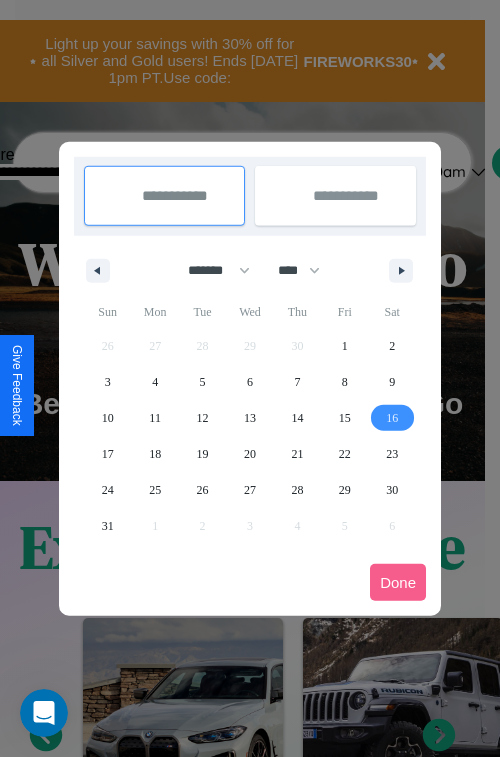 click on "16" at bounding box center (392, 418) 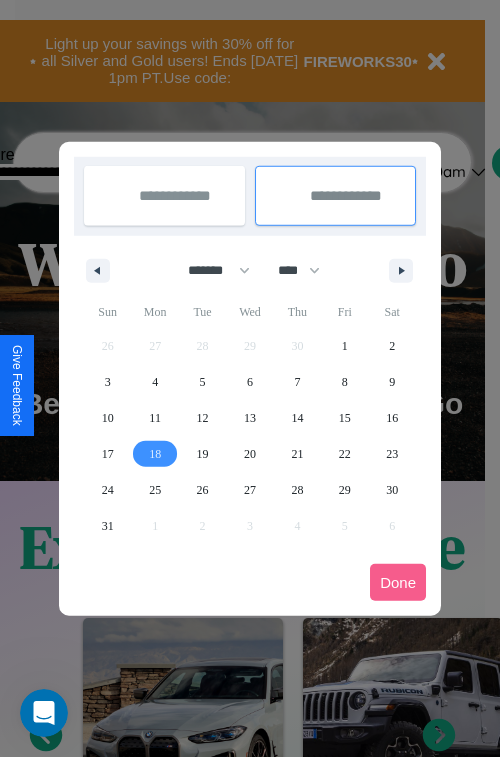 click on "18" at bounding box center (155, 454) 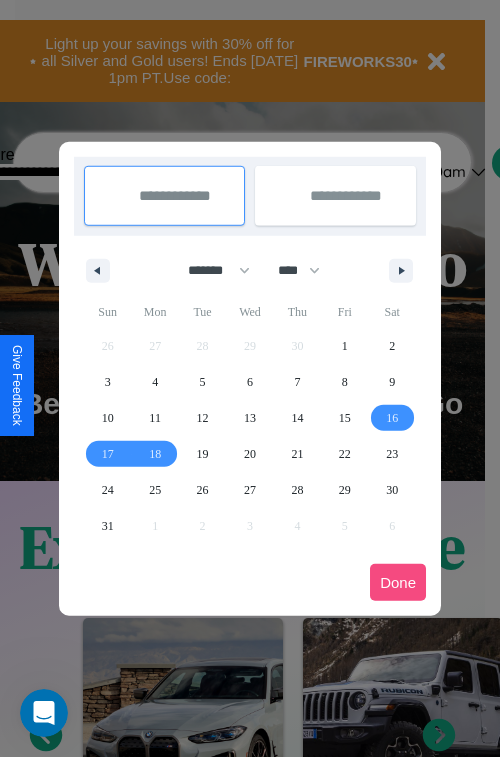 click on "Done" at bounding box center [398, 582] 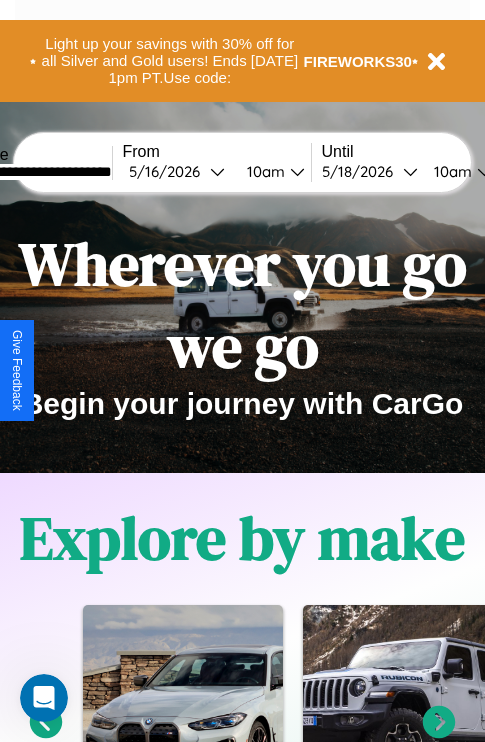 scroll, scrollTop: 0, scrollLeft: 74, axis: horizontal 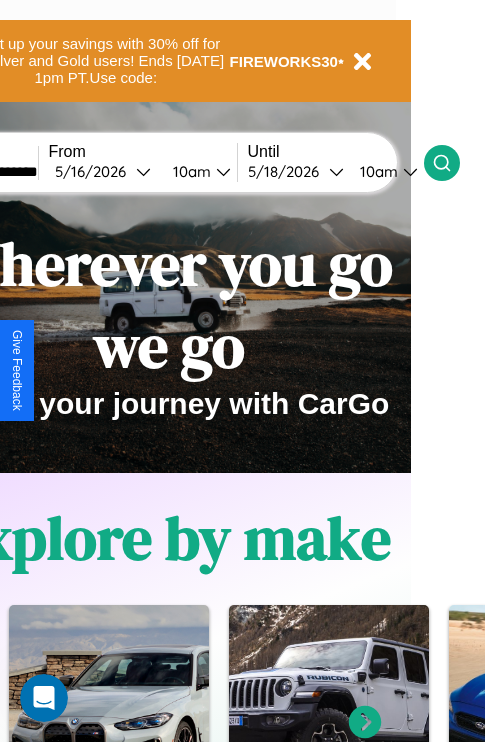 click 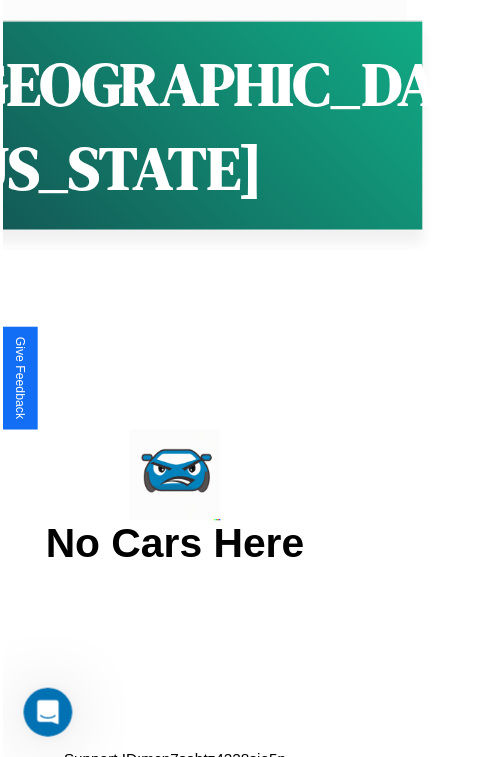 scroll, scrollTop: 0, scrollLeft: 0, axis: both 